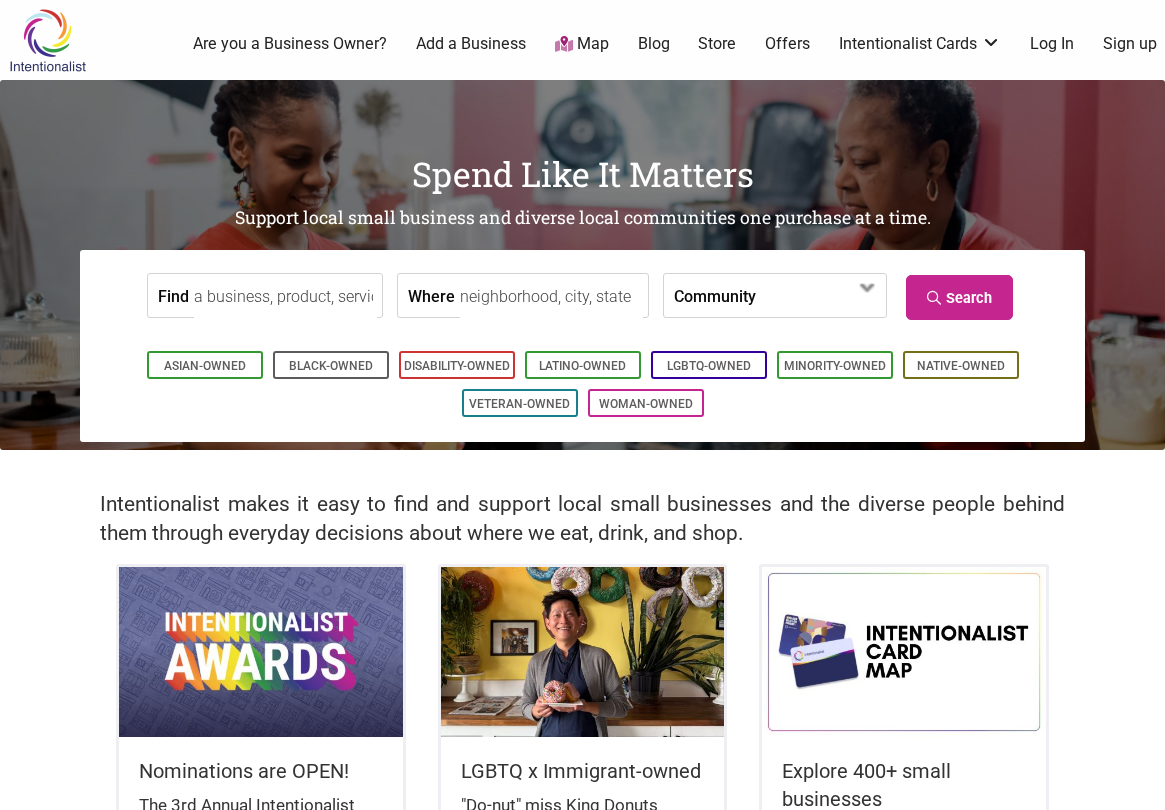scroll, scrollTop: 0, scrollLeft: 0, axis: both 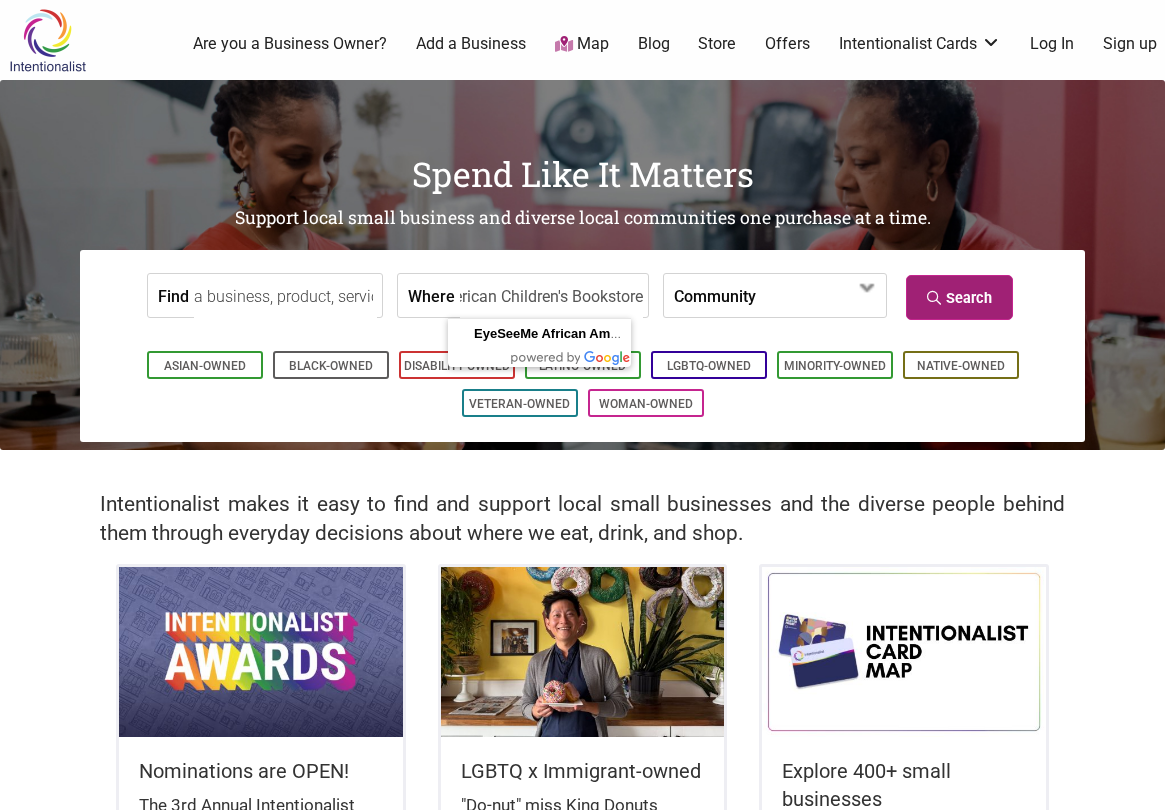 type on "EyeSeeMe African American Children's Bookstore" 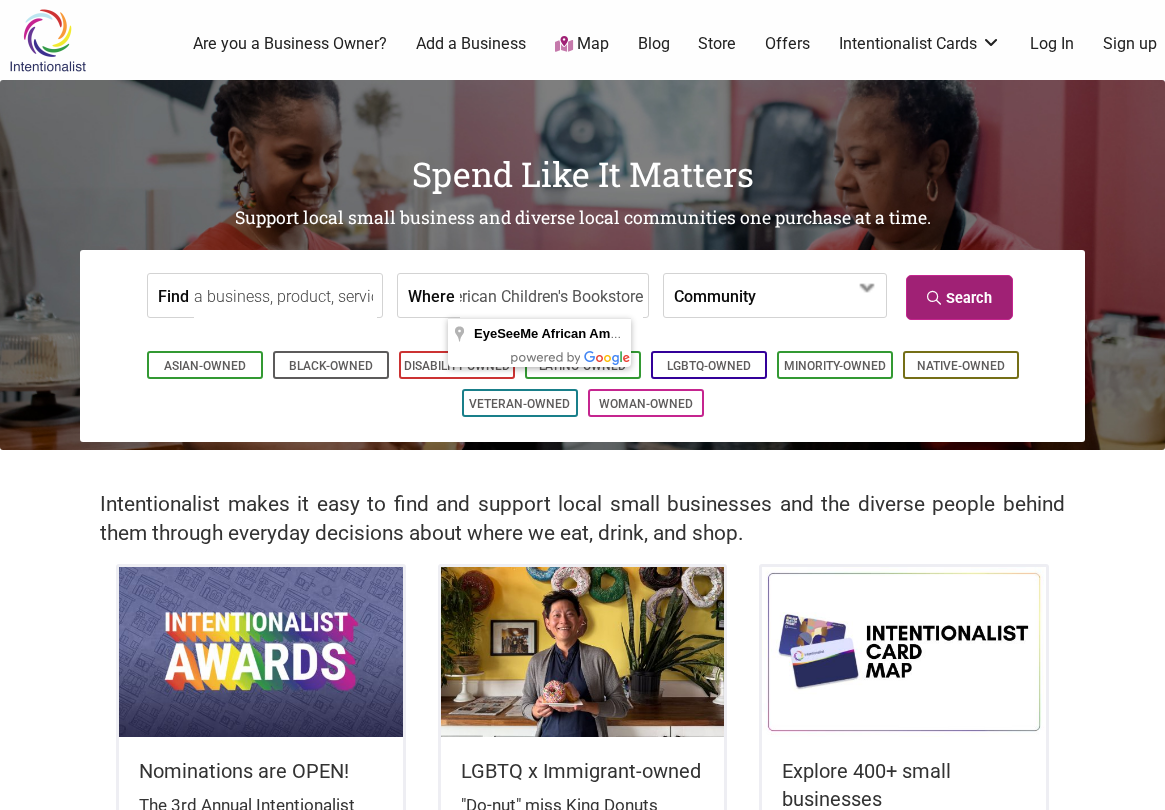 click on "Search" at bounding box center [959, 297] 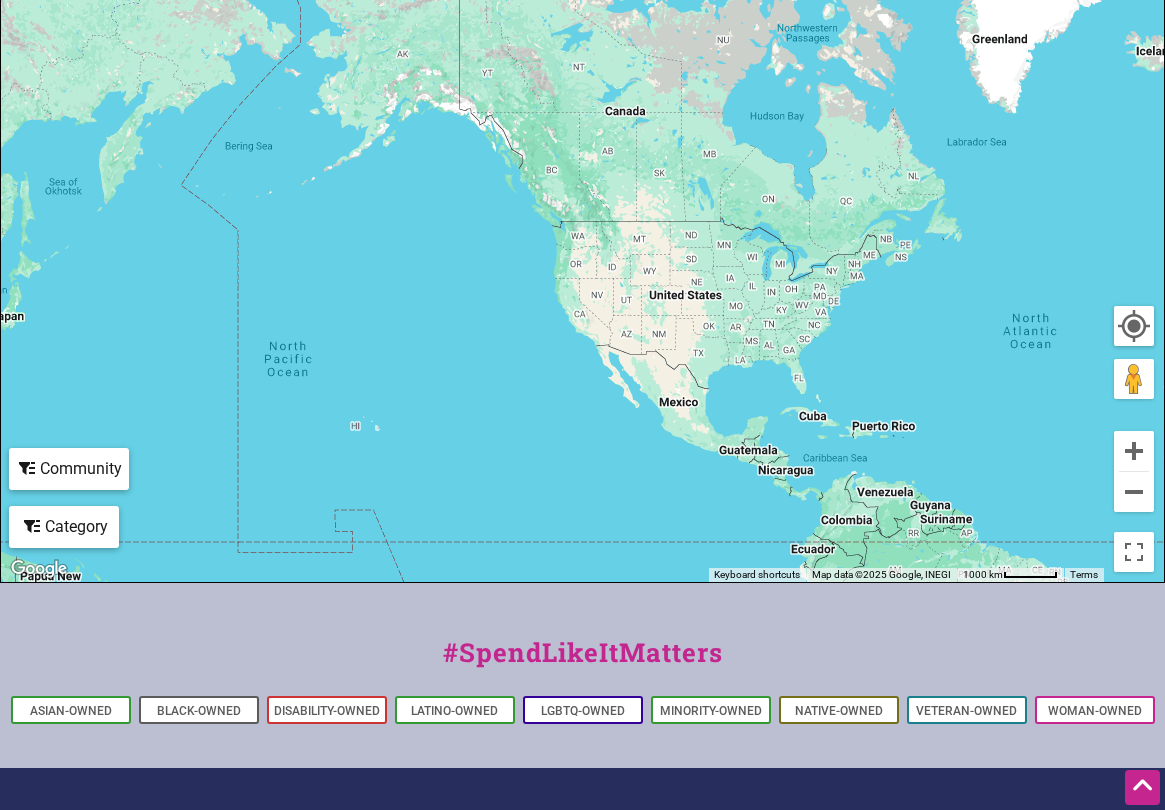scroll, scrollTop: 749, scrollLeft: 0, axis: vertical 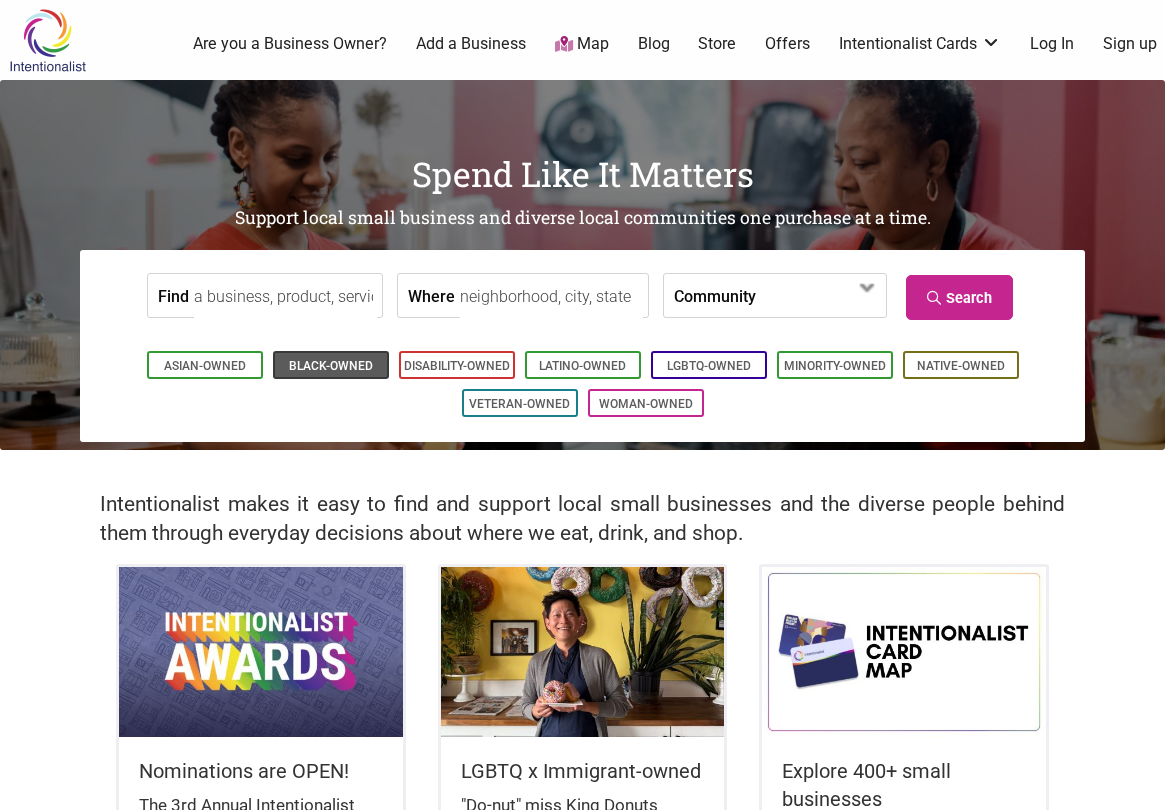 click on "Black-Owned" at bounding box center [331, 366] 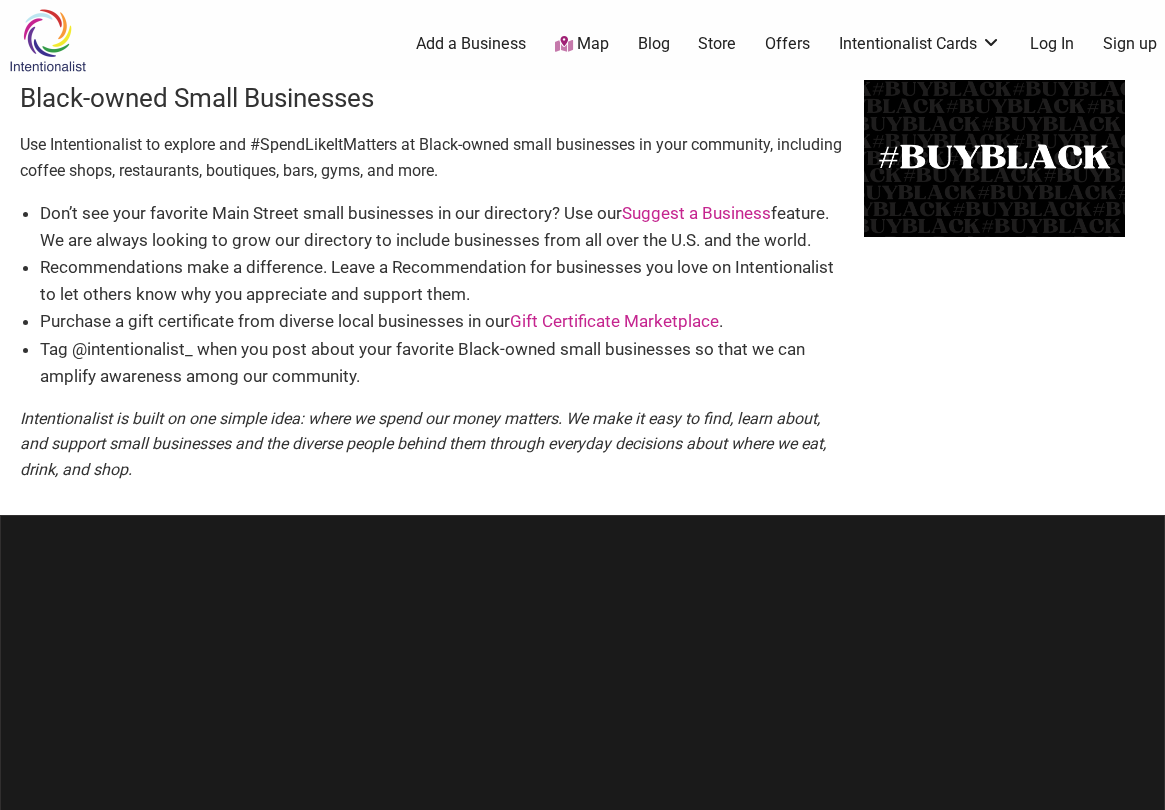 scroll, scrollTop: 0, scrollLeft: 0, axis: both 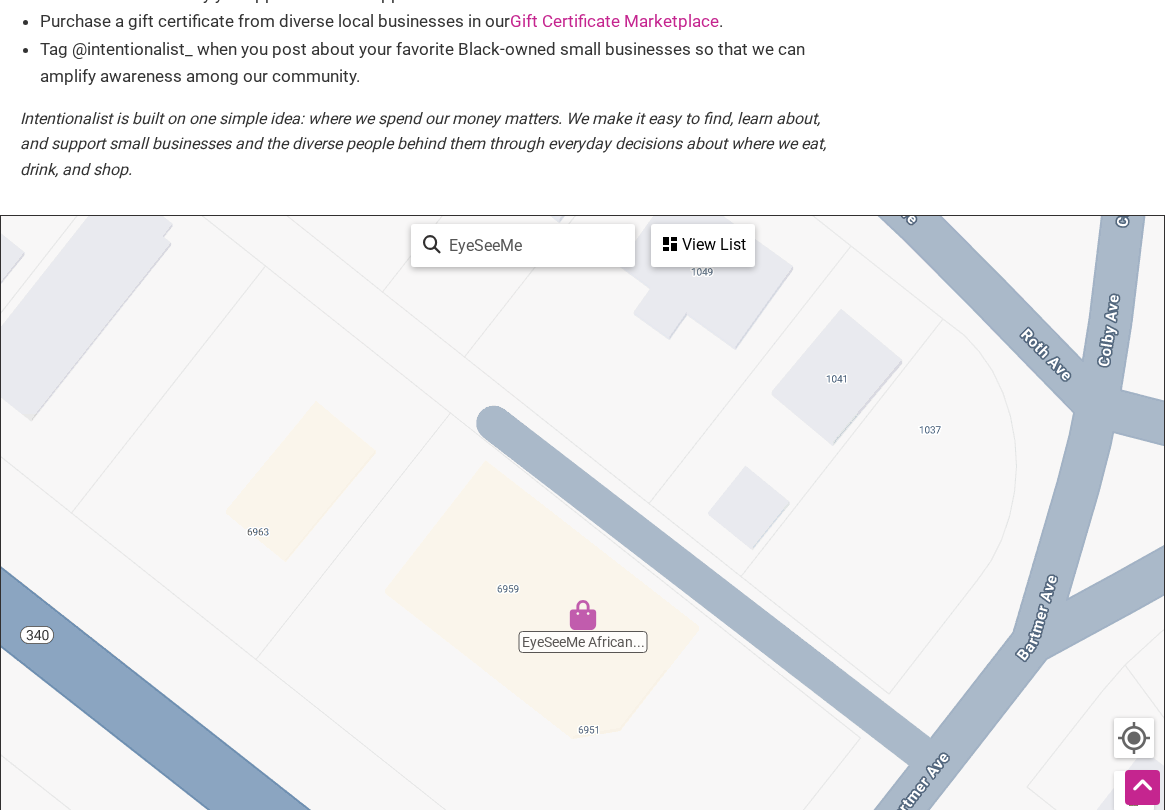 click at bounding box center [583, 615] 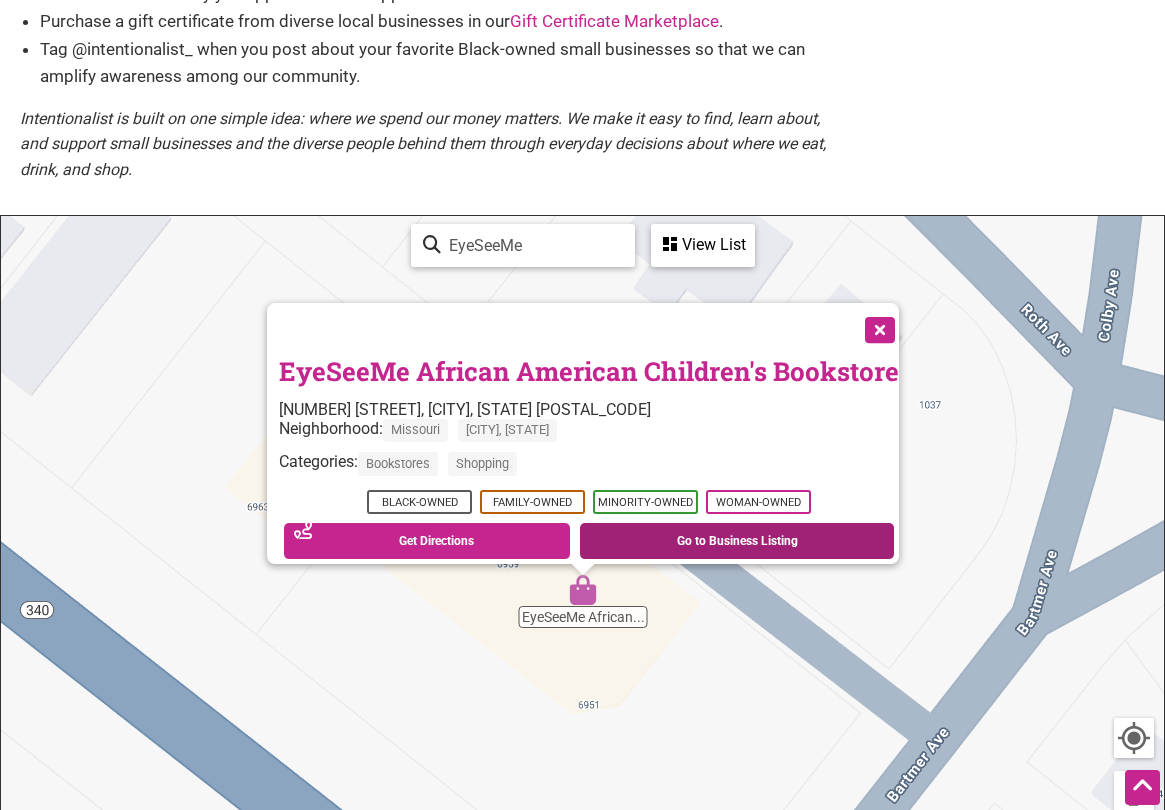 click on "Go to Business Listing" at bounding box center [737, 541] 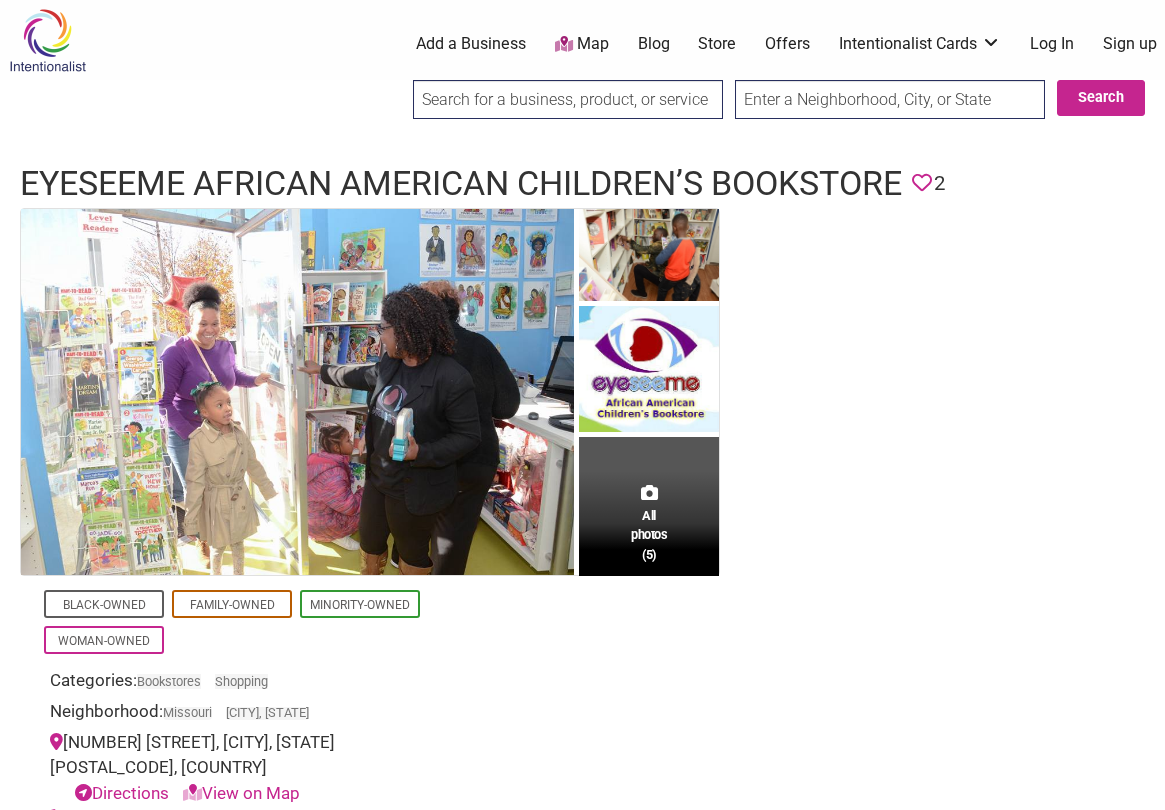 scroll, scrollTop: 0, scrollLeft: 0, axis: both 